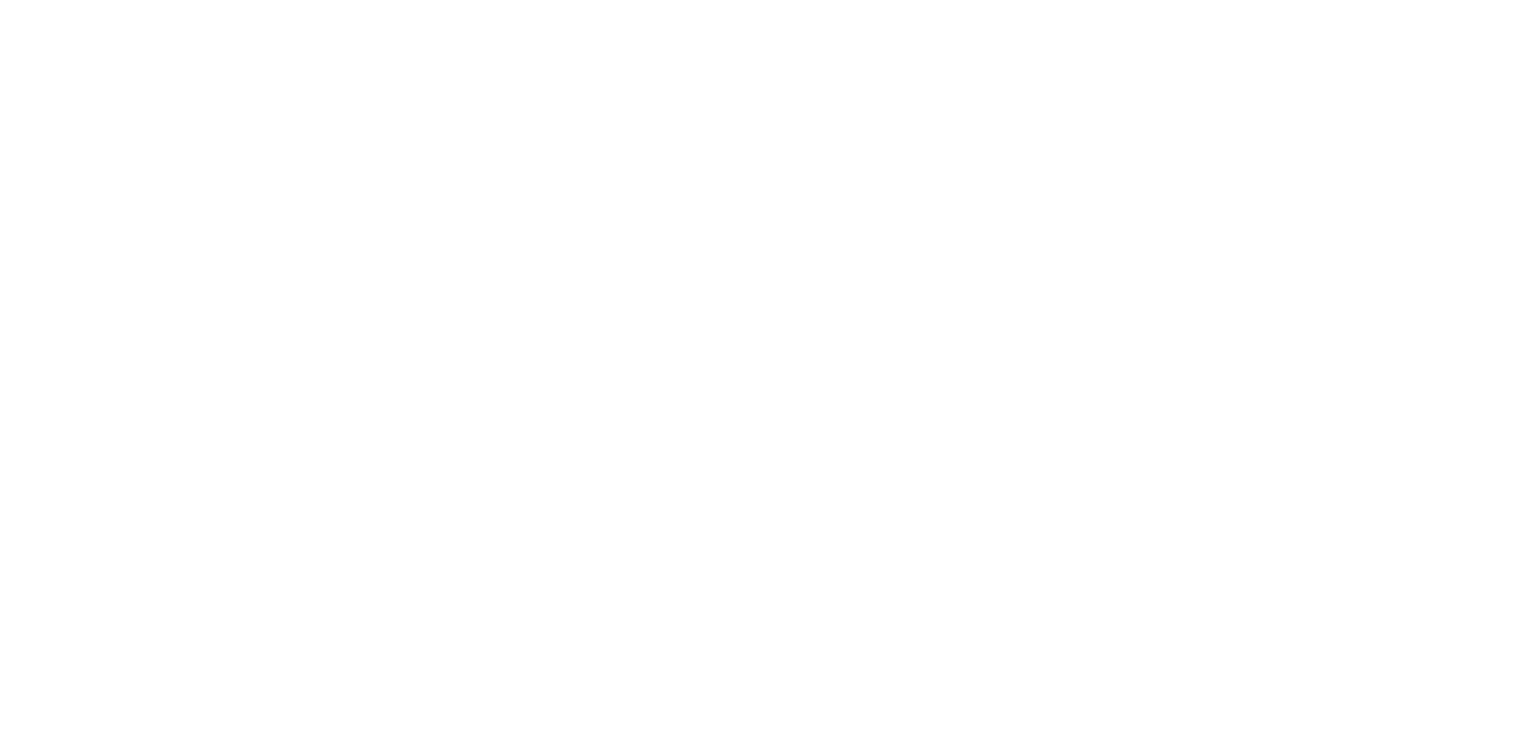scroll, scrollTop: 0, scrollLeft: 0, axis: both 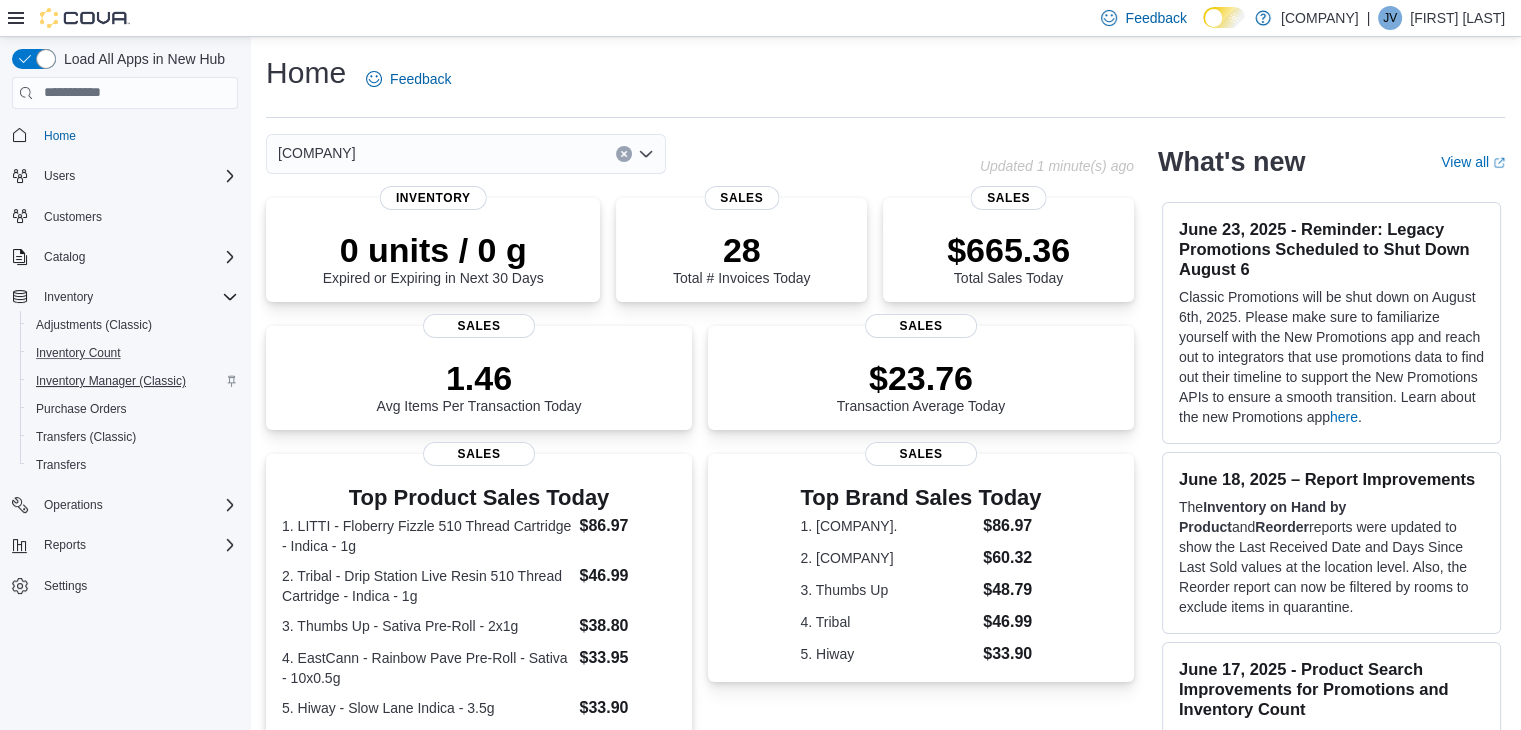 drag, startPoint x: 134, startPoint y: 350, endPoint x: 104, endPoint y: 382, distance: 43.863426 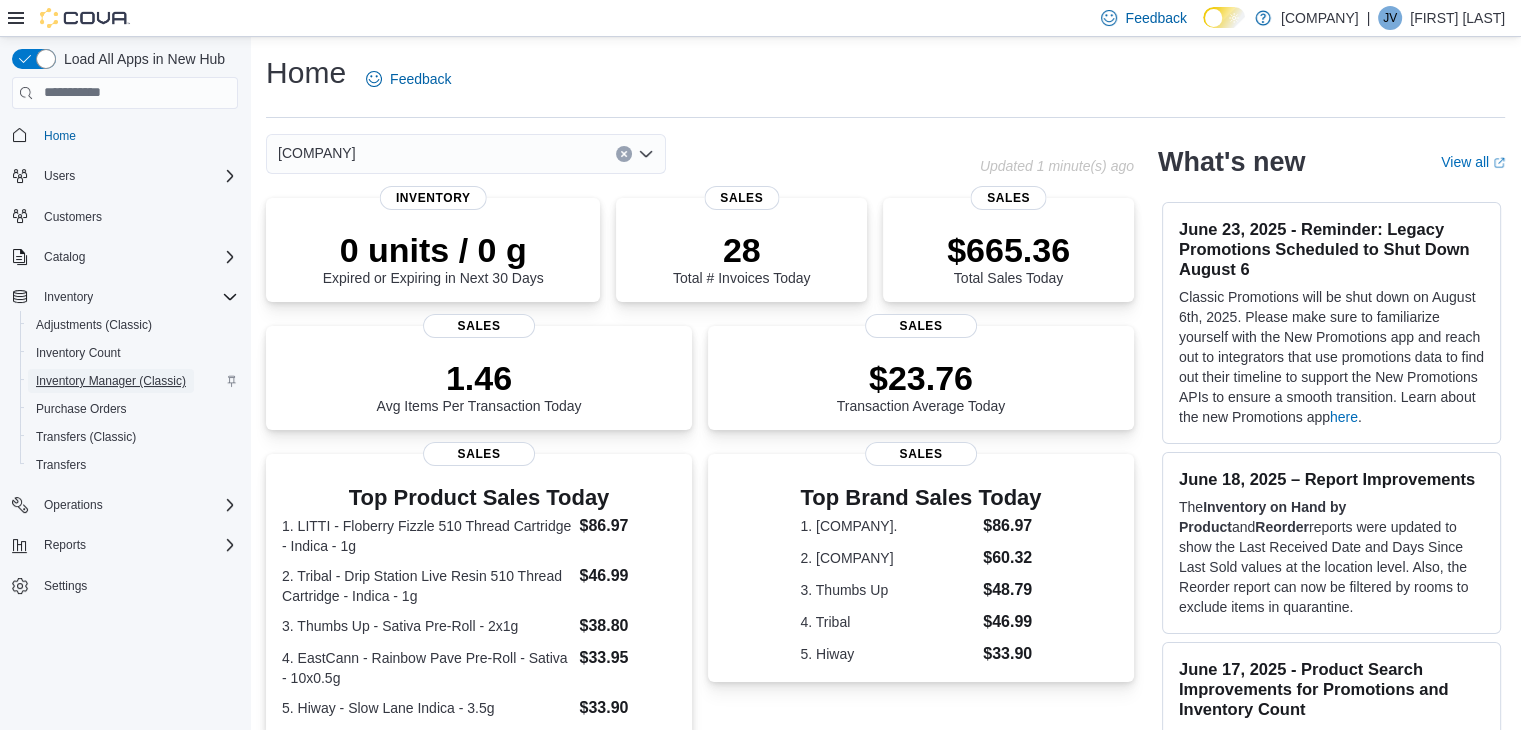 click on "Inventory Manager (Classic)" at bounding box center (111, 381) 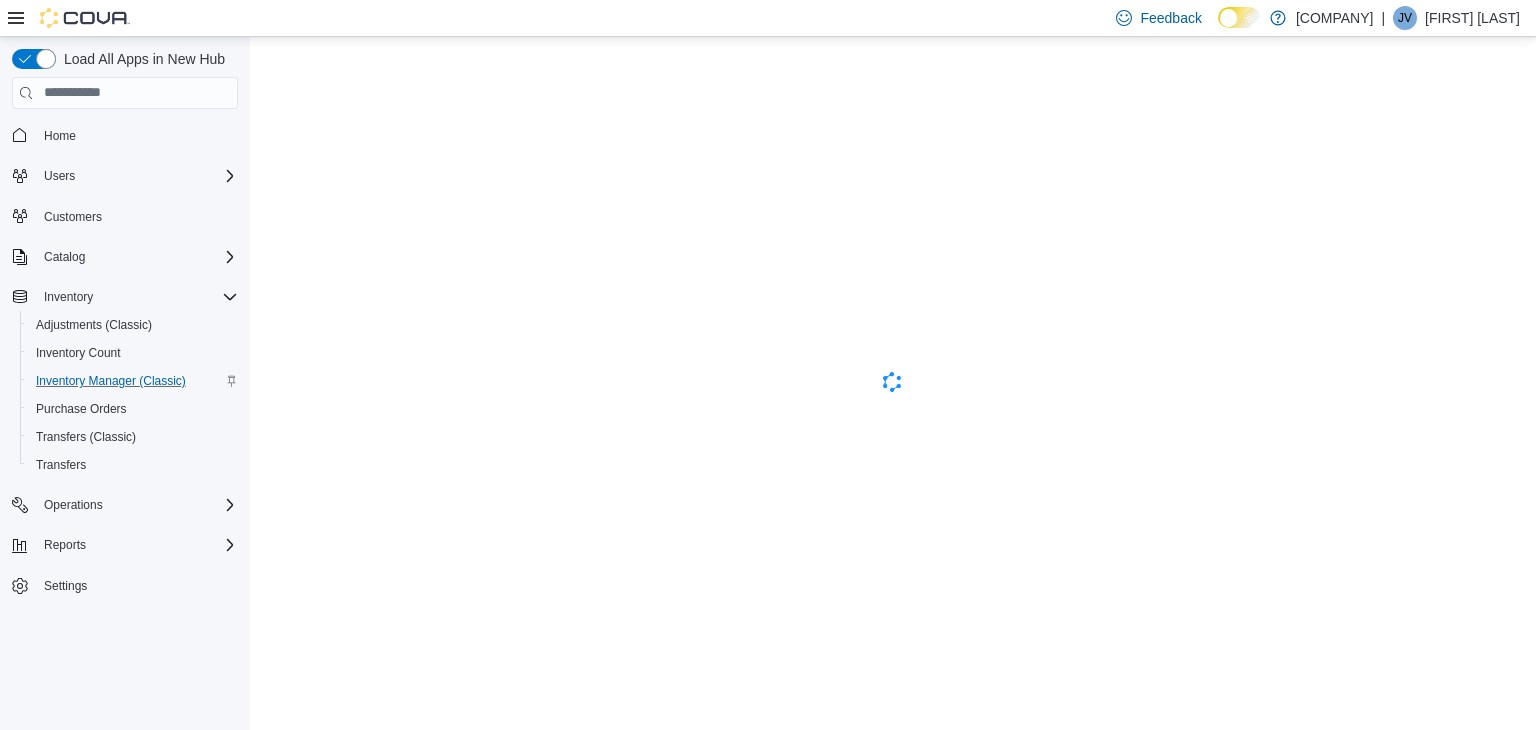 scroll, scrollTop: 0, scrollLeft: 0, axis: both 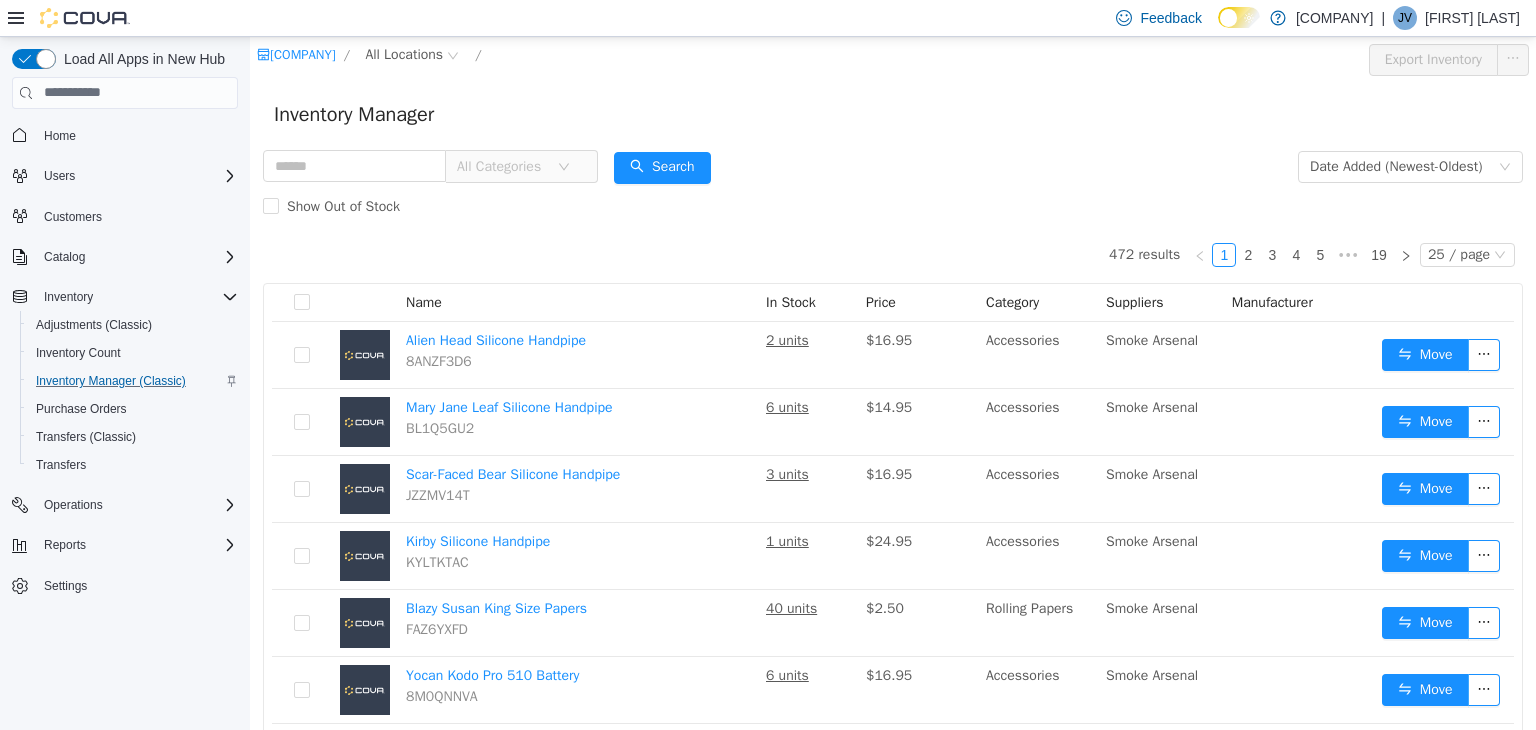 click on "All Categories" at bounding box center [507, 166] 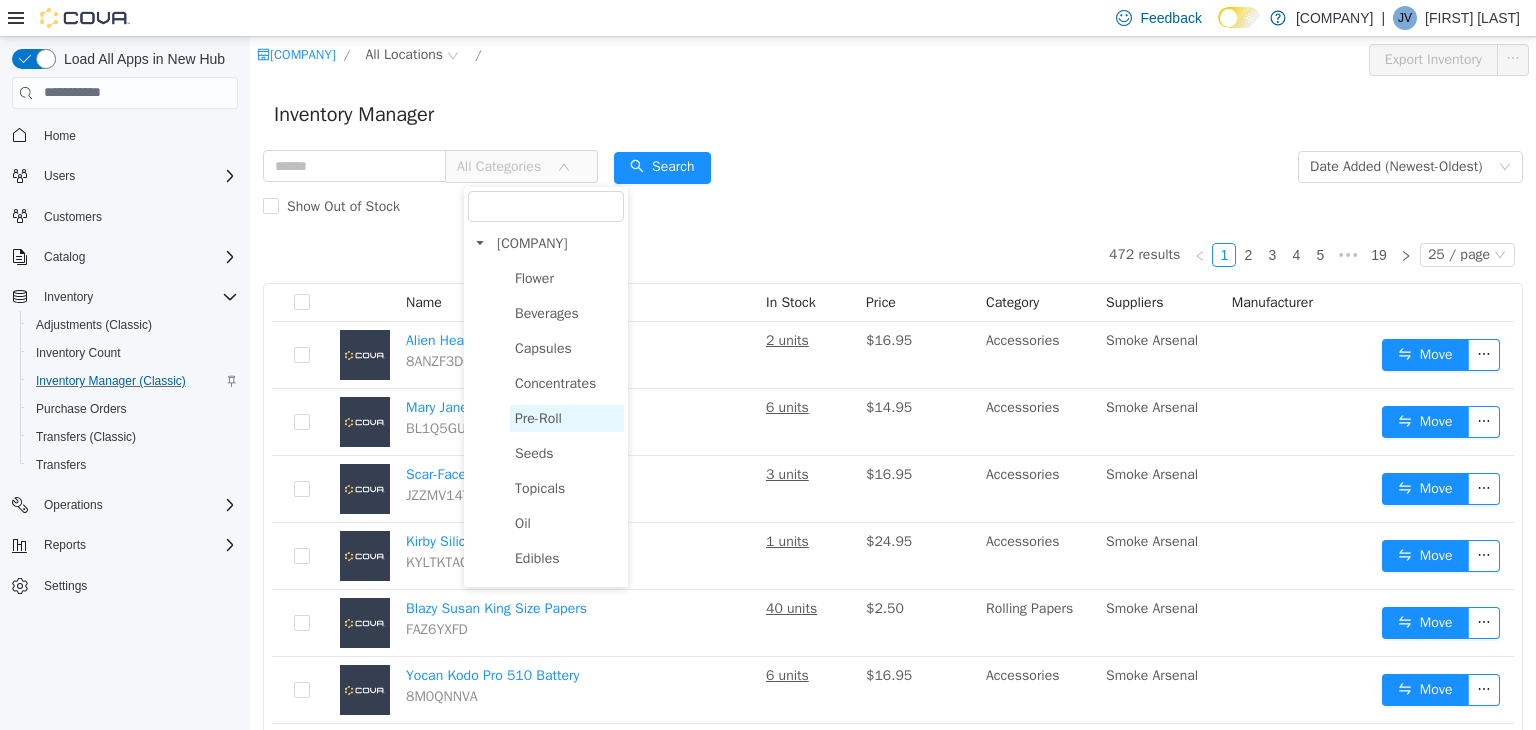click on "Pre-Roll" at bounding box center (538, 417) 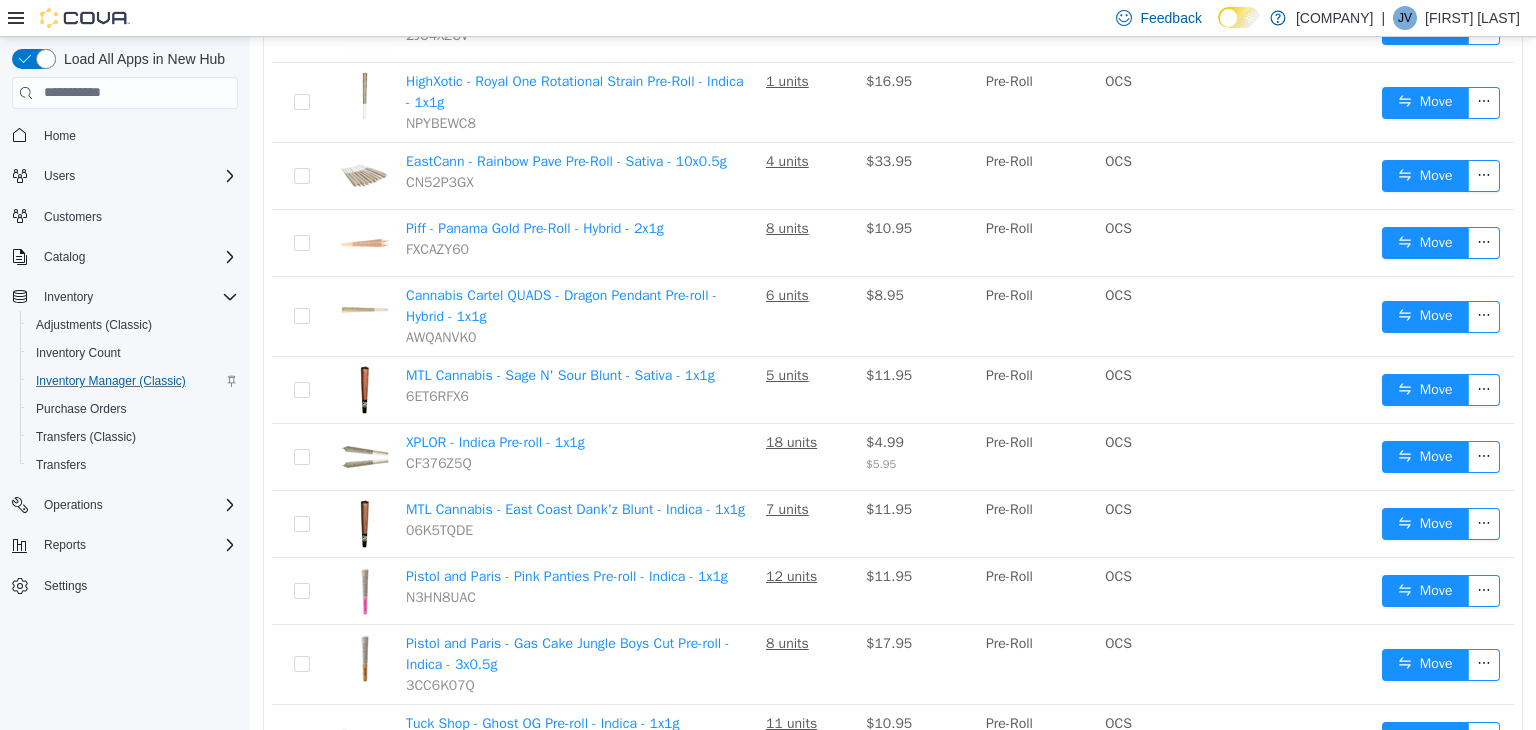 scroll, scrollTop: 407, scrollLeft: 0, axis: vertical 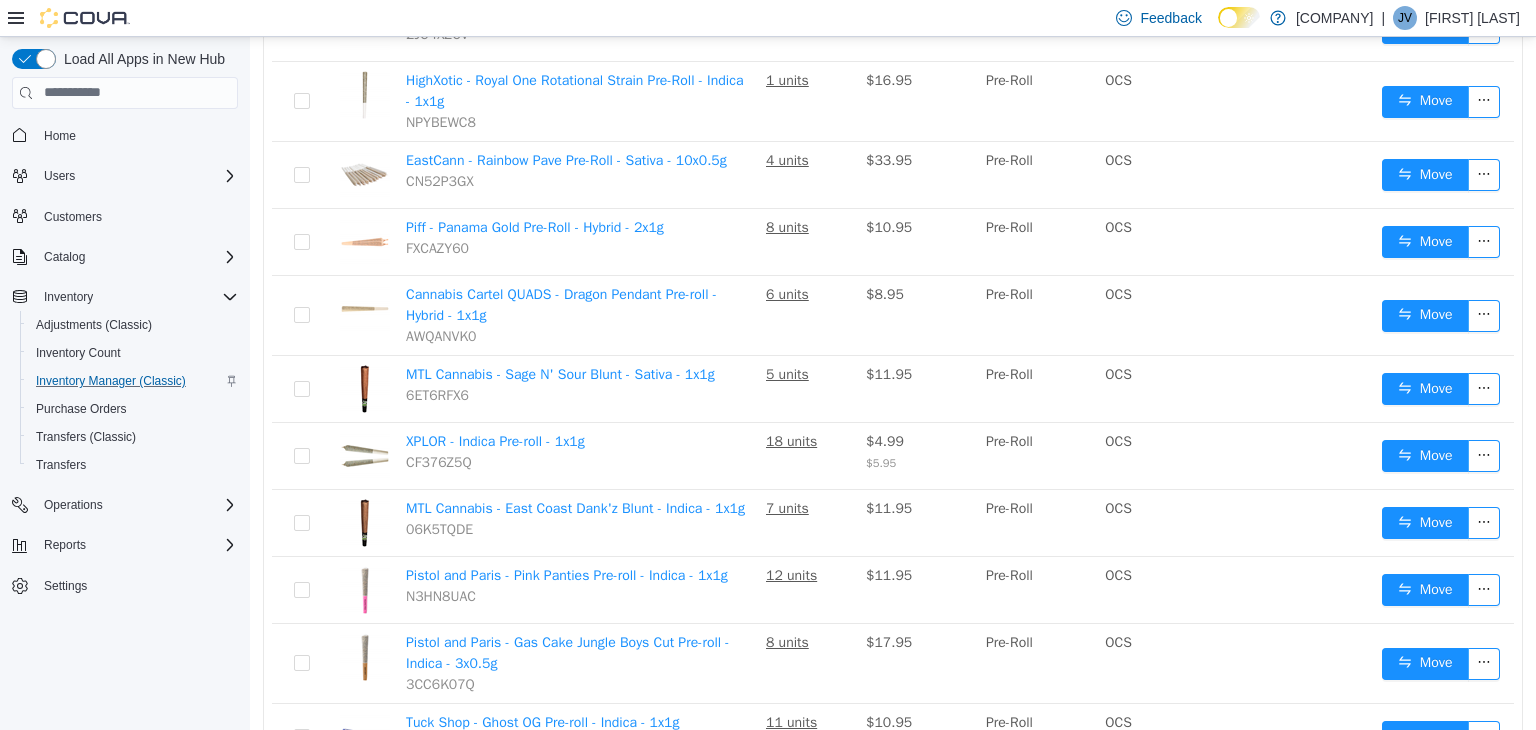 click on "MTL Cannabis - Sage N' Sour Blunt - Sativa - 1x1g 6ET6RFX6" at bounding box center (578, 388) 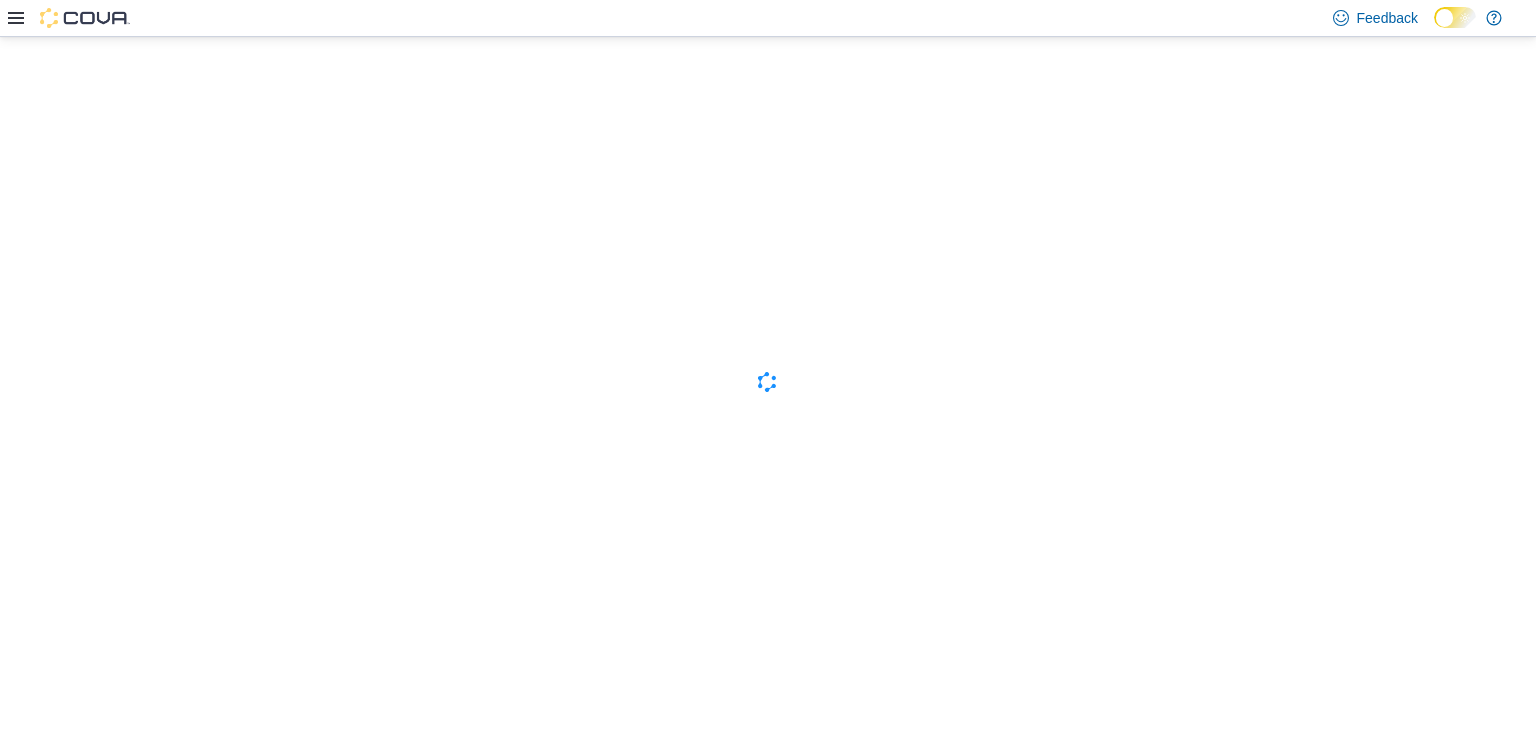 scroll, scrollTop: 0, scrollLeft: 0, axis: both 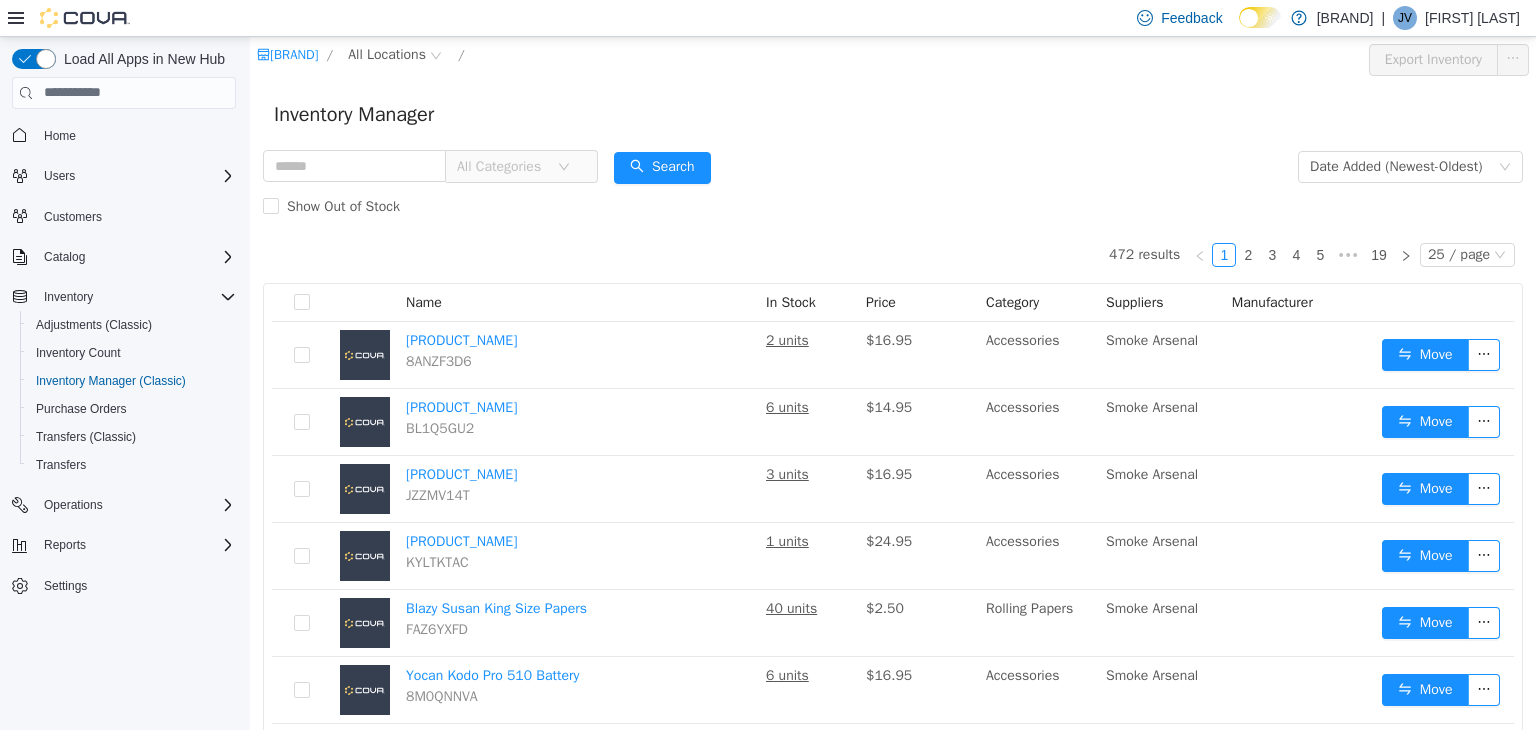 click on "All Categories" at bounding box center [430, 166] 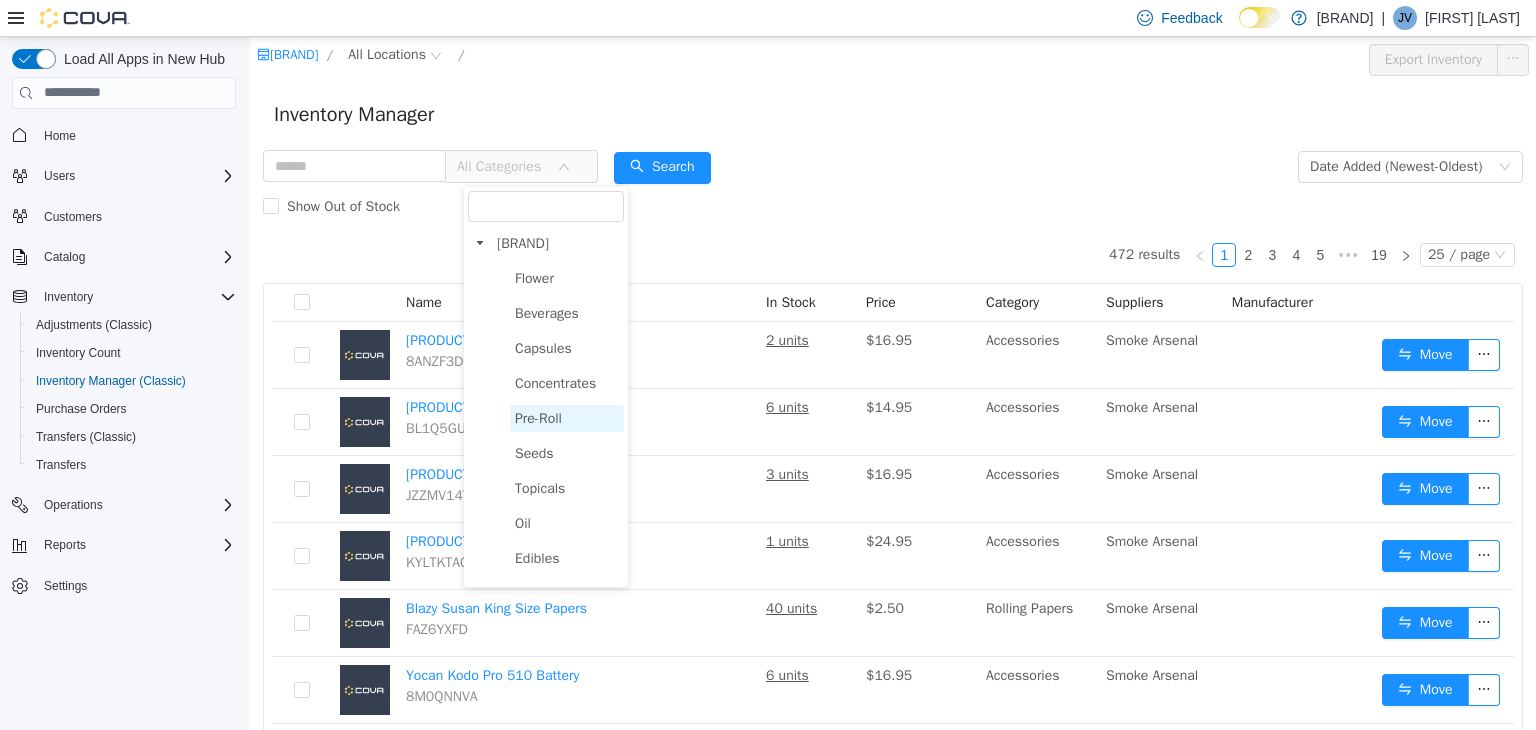 click on "Pre-Roll" at bounding box center (538, 417) 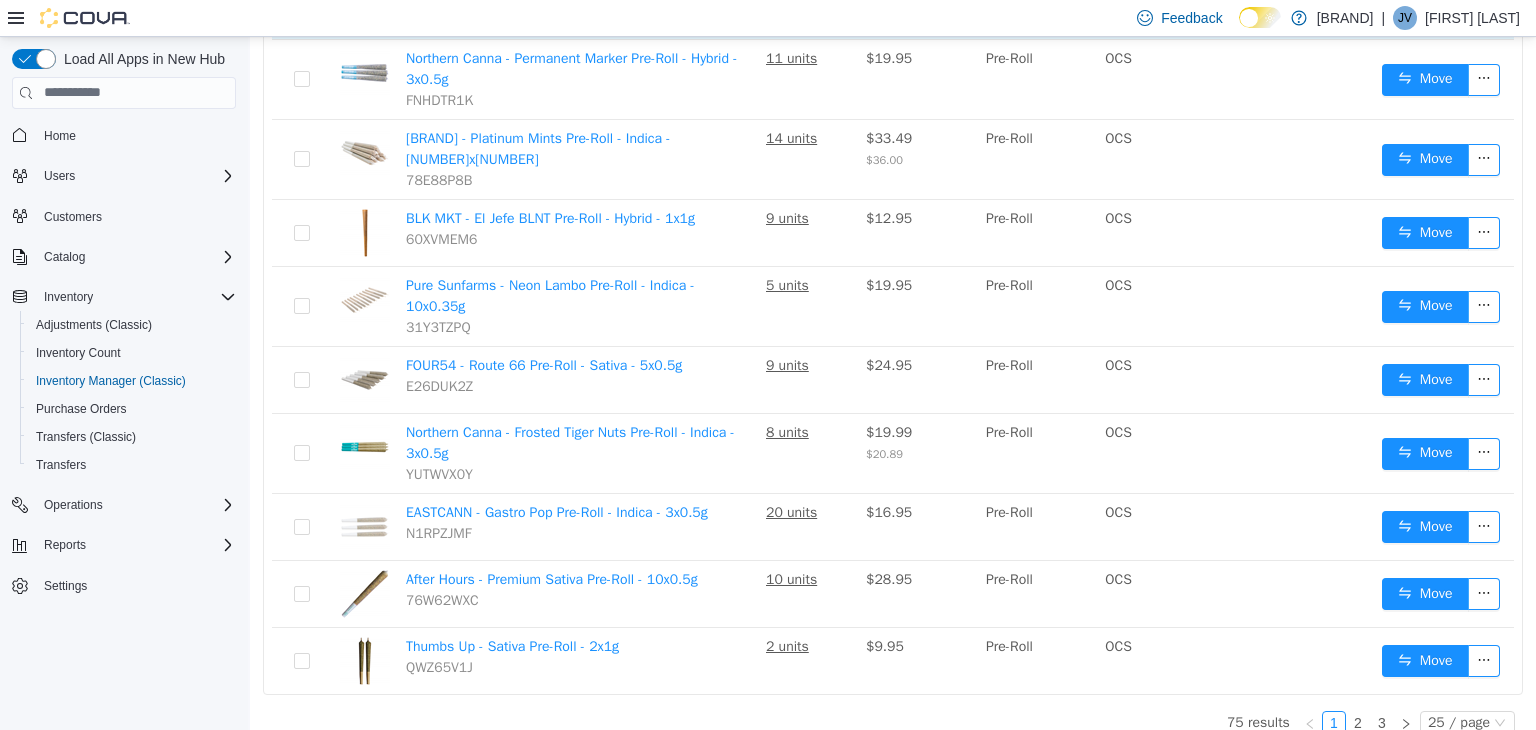 scroll, scrollTop: 1436, scrollLeft: 0, axis: vertical 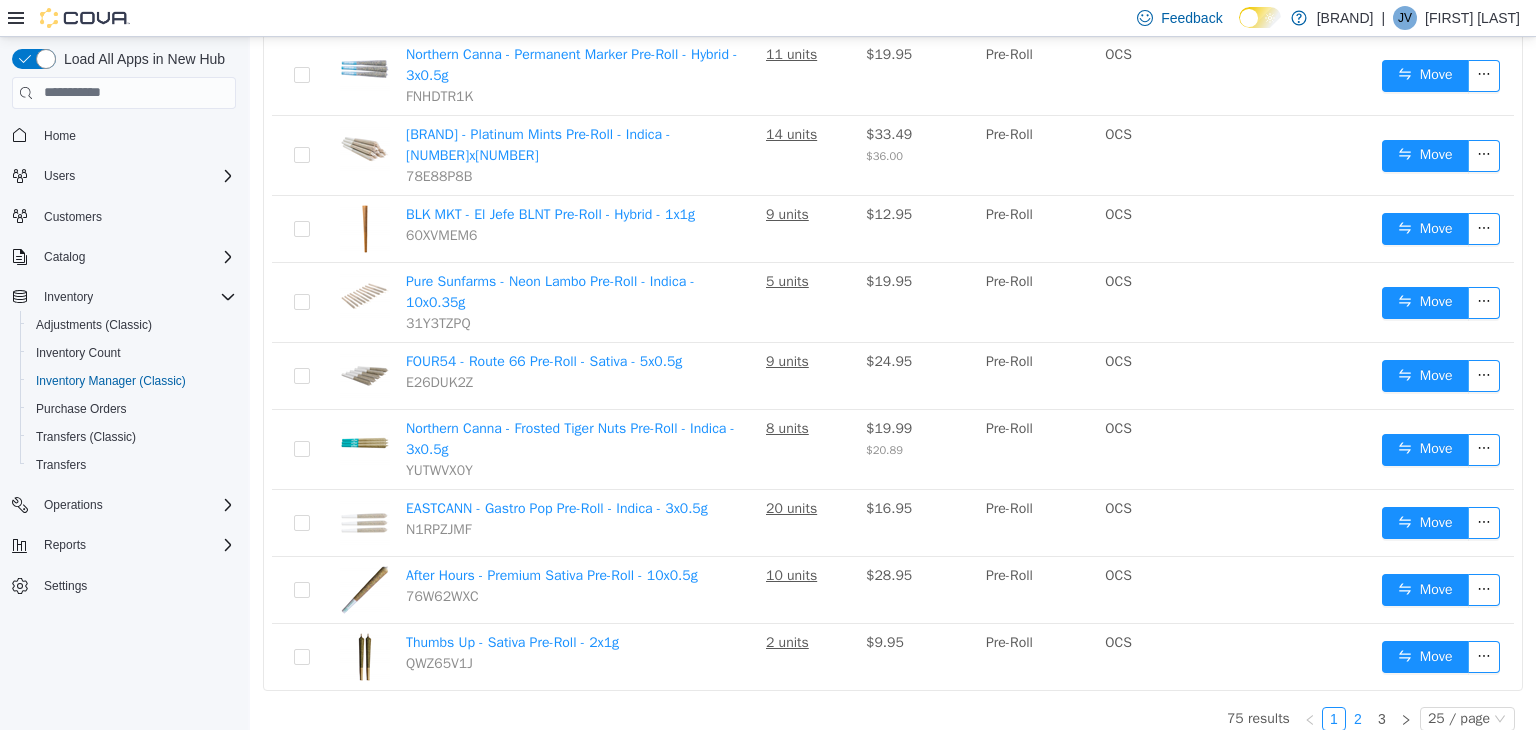 click on "2" at bounding box center (1358, 718) 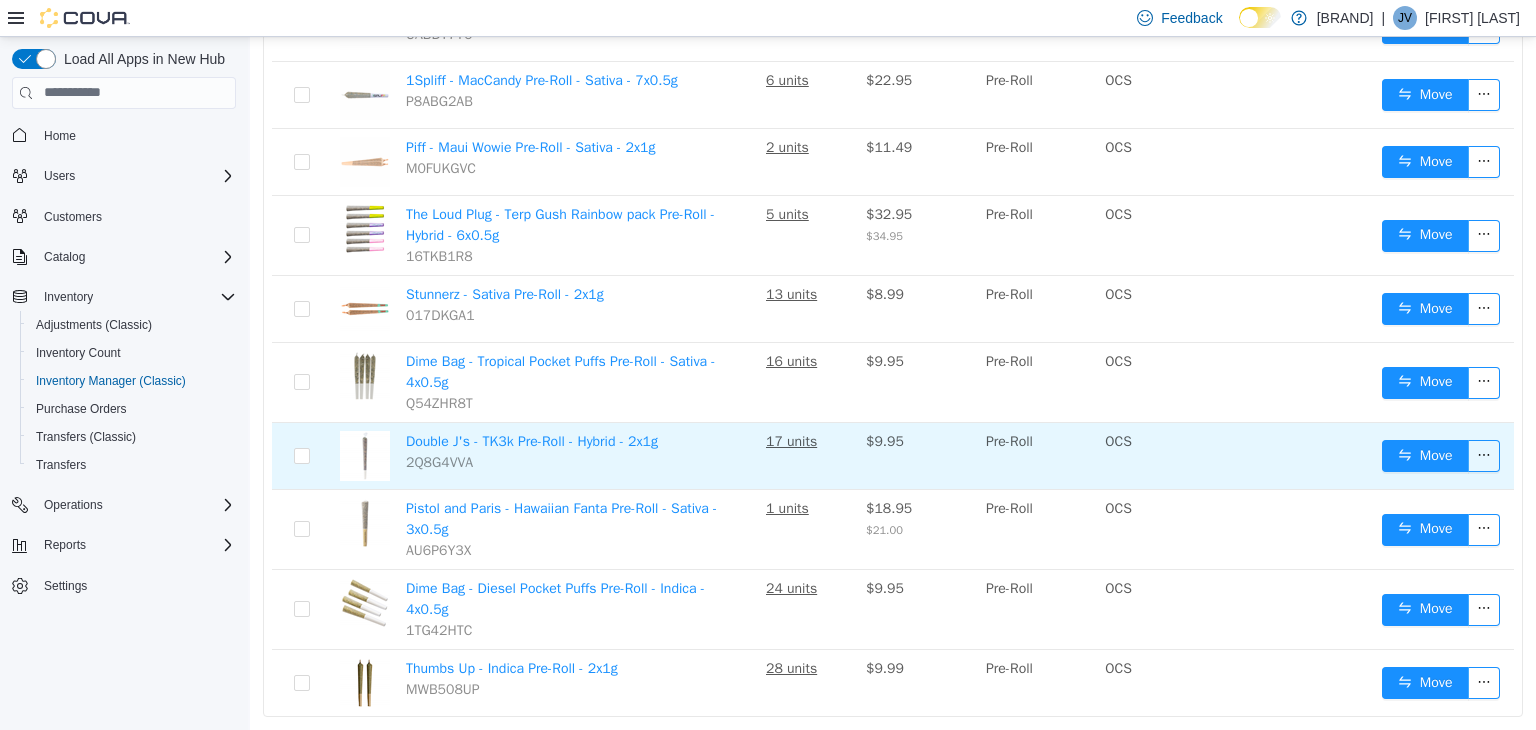 scroll, scrollTop: 1462, scrollLeft: 0, axis: vertical 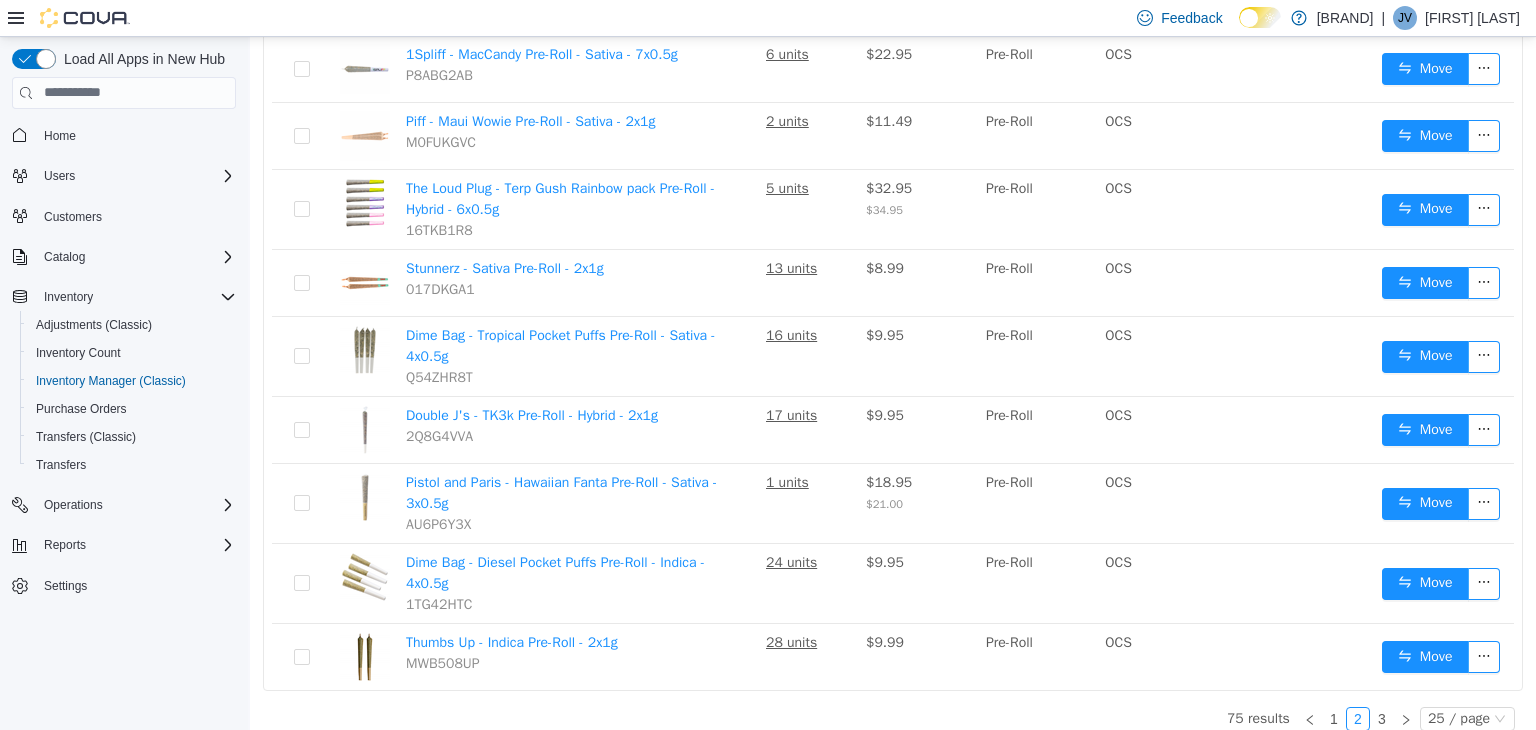 click on "[NUMBER] results [NUMBER] [NUMBER] [NUMBER] / page Name In Stock Price Category Suppliers Manufacturer Back Forty - Liquid Imagination Pre-Roll - Hybrid - [NUMBER]x[NUMBER] [PRODUCT_ID] [NUMBER] units $[NUMBER] Pre-Roll OCS Move After Hours - Premium Indica Pre-Roll - [NUMBER]x[NUMBER] [PRODUCT_ID] [NUMBER] units $[NUMBER] Pre-Roll OCS Move BOXHOT - Terpedos - Velvet Grape Pre-Roll - Indica - [NUMBER]x[NUMBER] [PRODUCT_ID] [NUMBER] units $[NUMBER] Pre-Roll OCS Move MTL Cannabis - Wes' Coast Kush Pre-Roll - Indica - [NUMBER]x[NUMBER] [PRODUCT_ID] [NUMBER] units $[NUMBER] Pre-Roll OCS Move thumbs up Indica Variety Pack Pre-Roll - Hybrid - [NUMBER]x[NUMBER] [PRODUCT_ID] [NUMBER] units $[NUMBER] Pre-Roll OCS Move Pistol and Paris - Pink Goo Pre-Roll - Indica - [NUMBER]x[NUMBER] [PRODUCT_ID] [NUMBER] units $[NUMBER] Pre-Roll OCS Move HighXotic - Royal Spice#1: Black Mountain Side Aces Pre-Roll - Indica - [NUMBER]x[NUMBER] [PRODUCT_ID] [NUMBER] units $[NUMBER] Pre-Roll OCS Move Woody Nelson - Flight [NUMBER] Variety Pack Pre-Roll - Hybrid - [NUMBER]x[NUMBER] [PRODUCT_ID] [NUMBER] units $[NUMBER] Pre-Roll OCS Move [BRAND] - Burners Pre-Rolled Joints - Indica - [NUMBER]x[NUMBER] [PRODUCT_ID] $[NUMBER] $[NUMBER] Pre-Roll OCS Move [PRODUCT_ID] [NUMBER] units OCS [NUMBER]" at bounding box center [893, -245] 